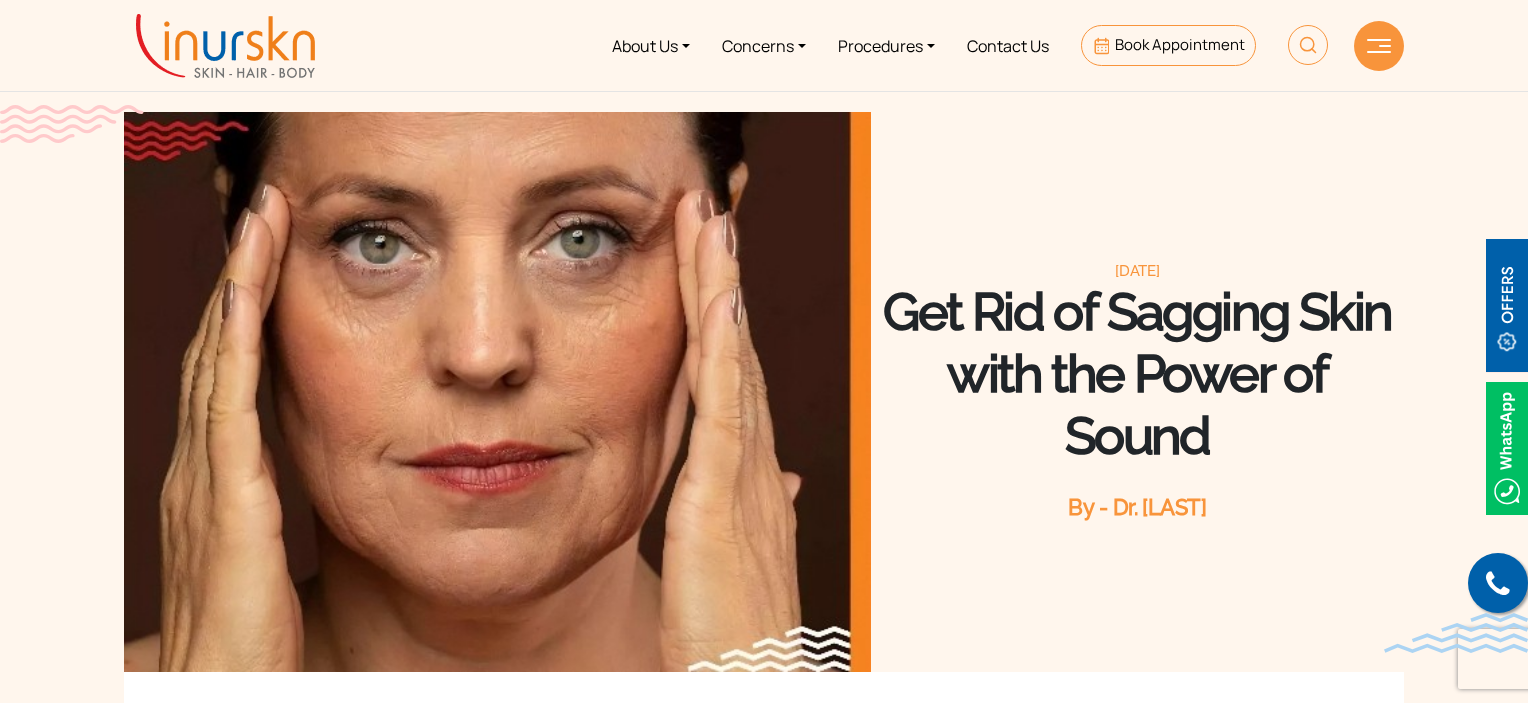 scroll, scrollTop: 0, scrollLeft: 0, axis: both 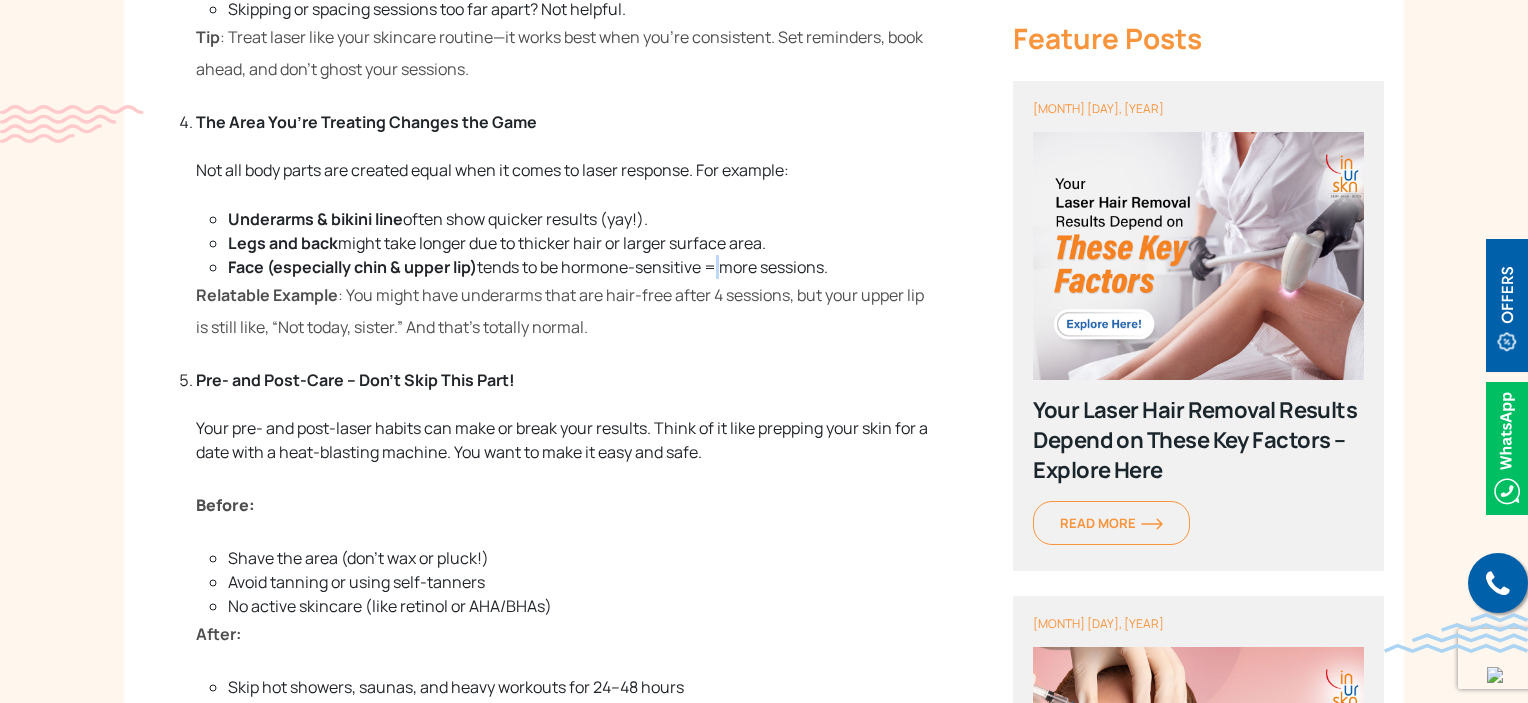 click on "tends to be hormone-sensitive = more sessions." at bounding box center (652, 267) 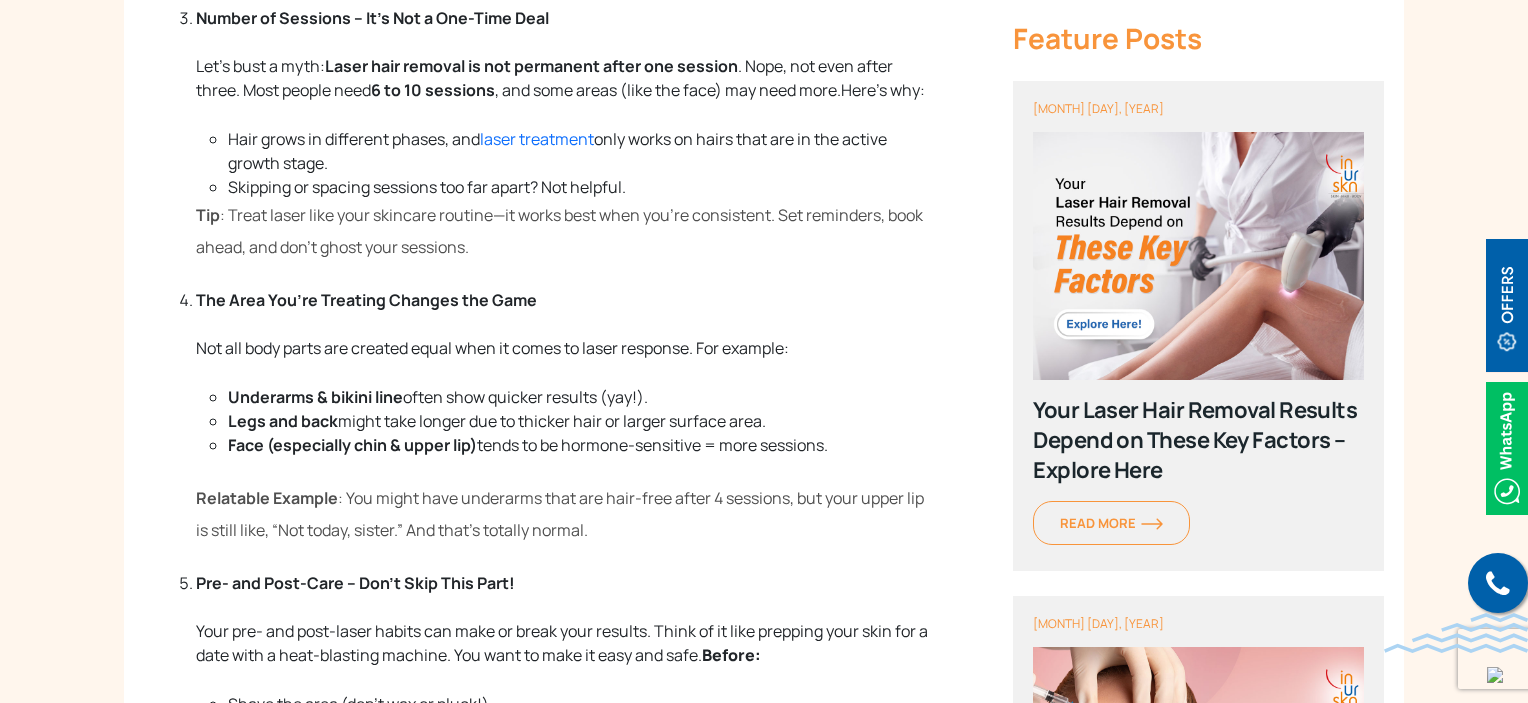 scroll, scrollTop: 2222, scrollLeft: 0, axis: vertical 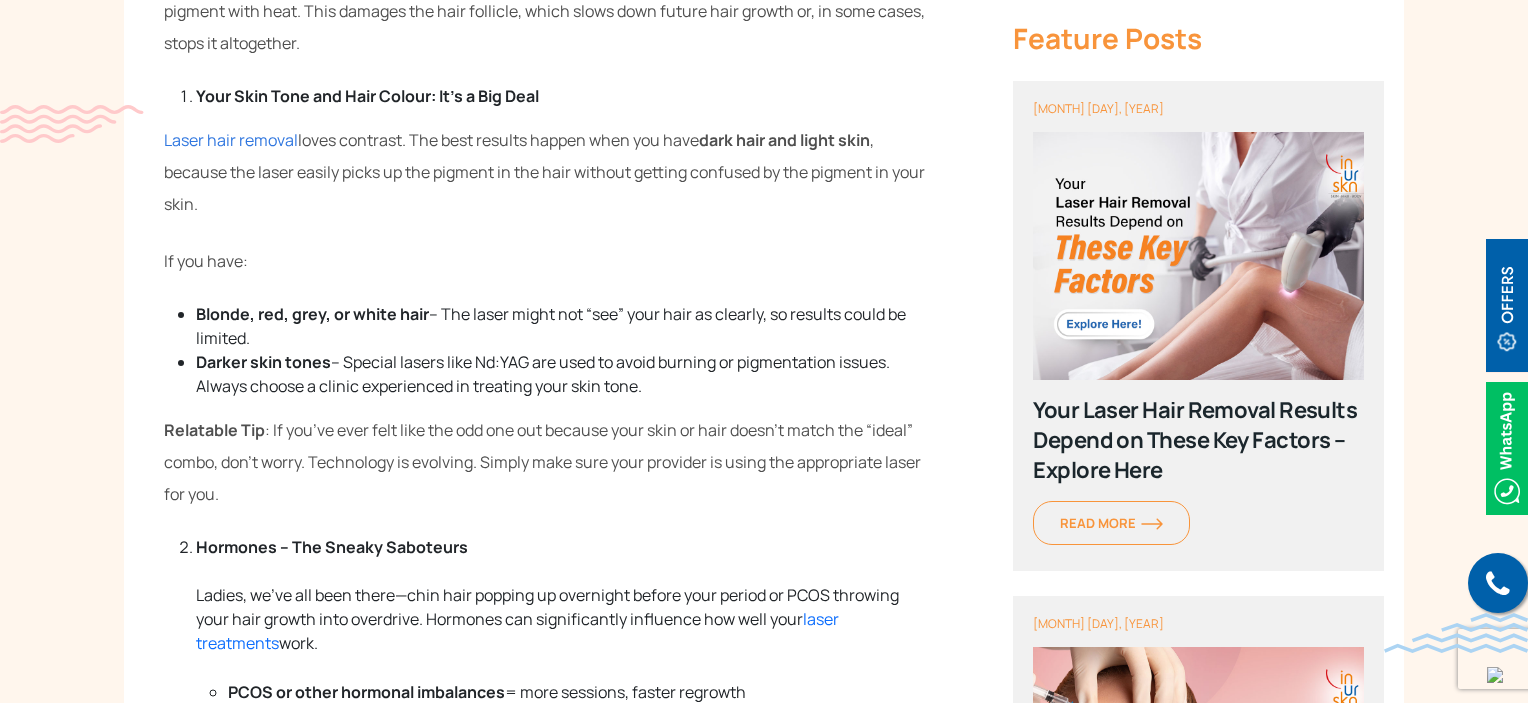 click on "Laser hair removal" at bounding box center [231, 140] 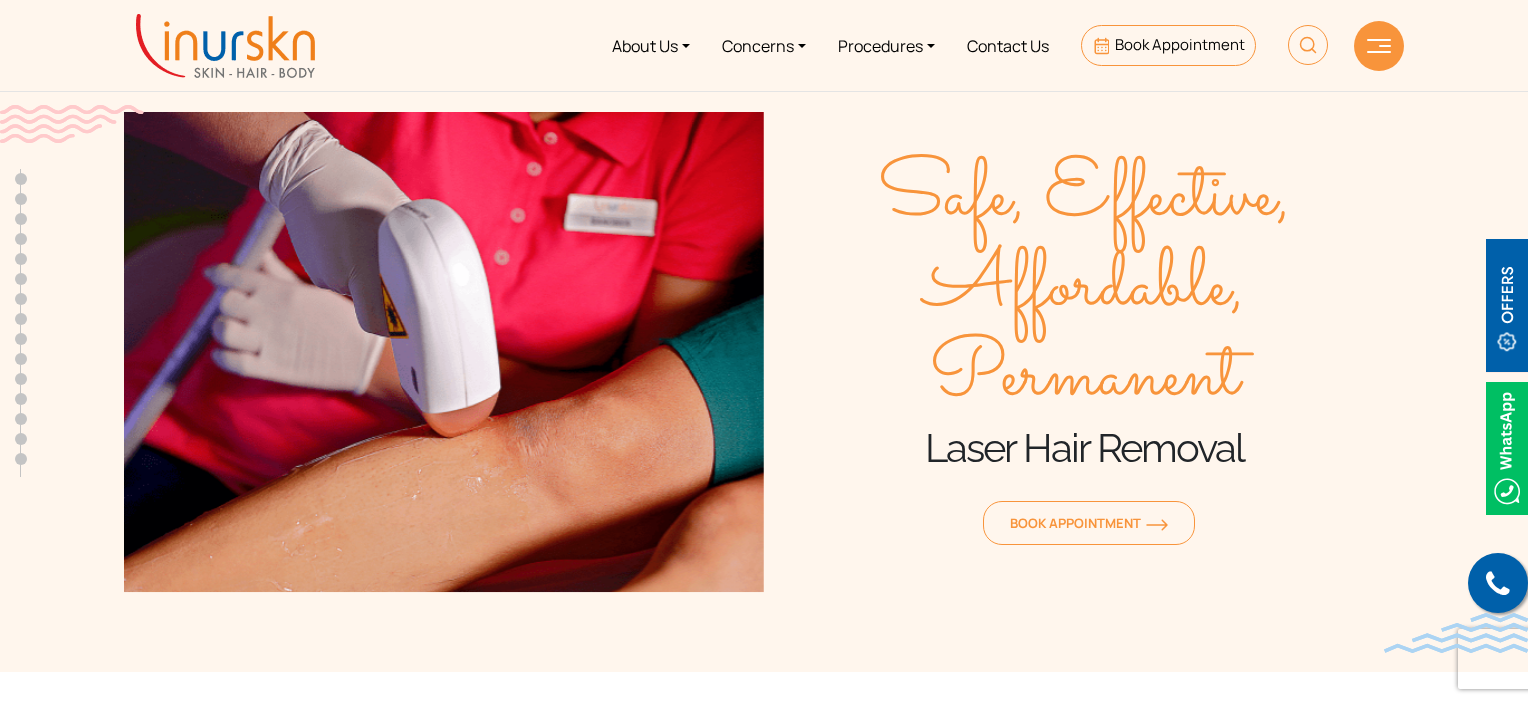 scroll, scrollTop: 0, scrollLeft: 0, axis: both 